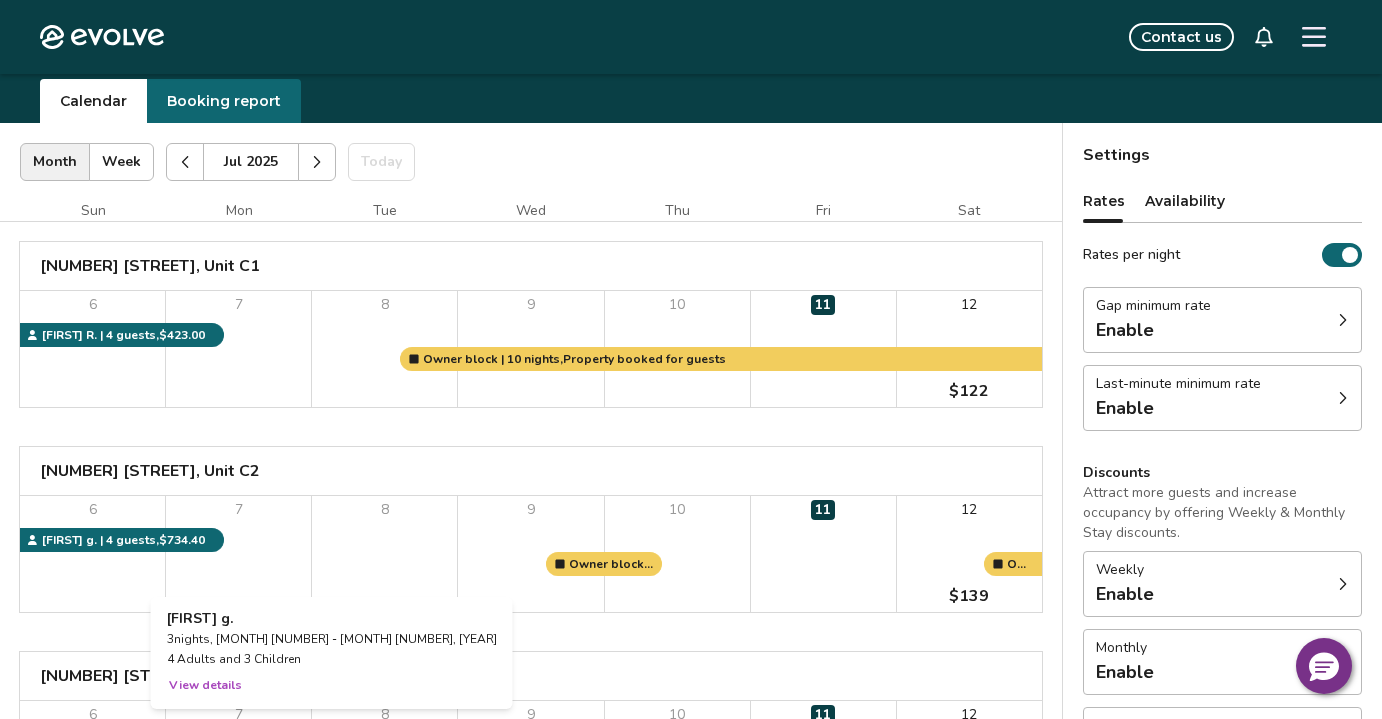 scroll, scrollTop: 0, scrollLeft: 0, axis: both 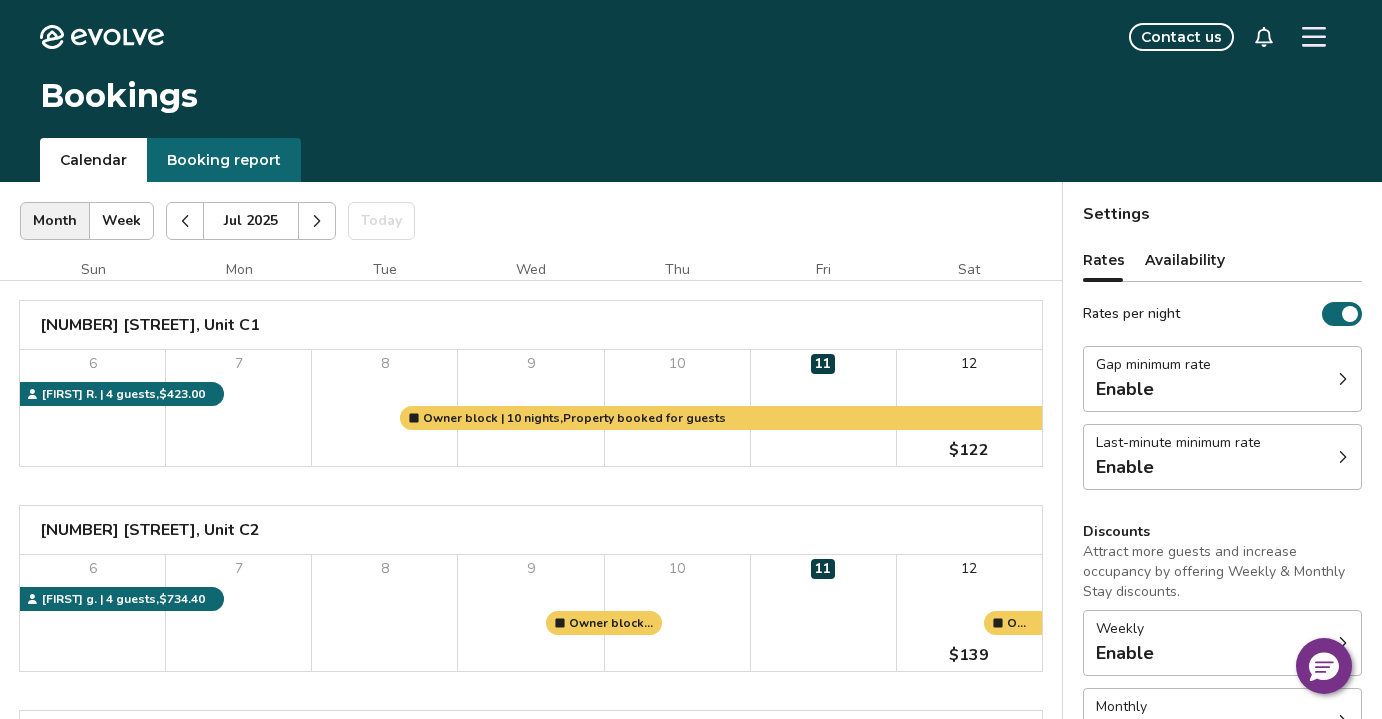 click at bounding box center [317, 221] 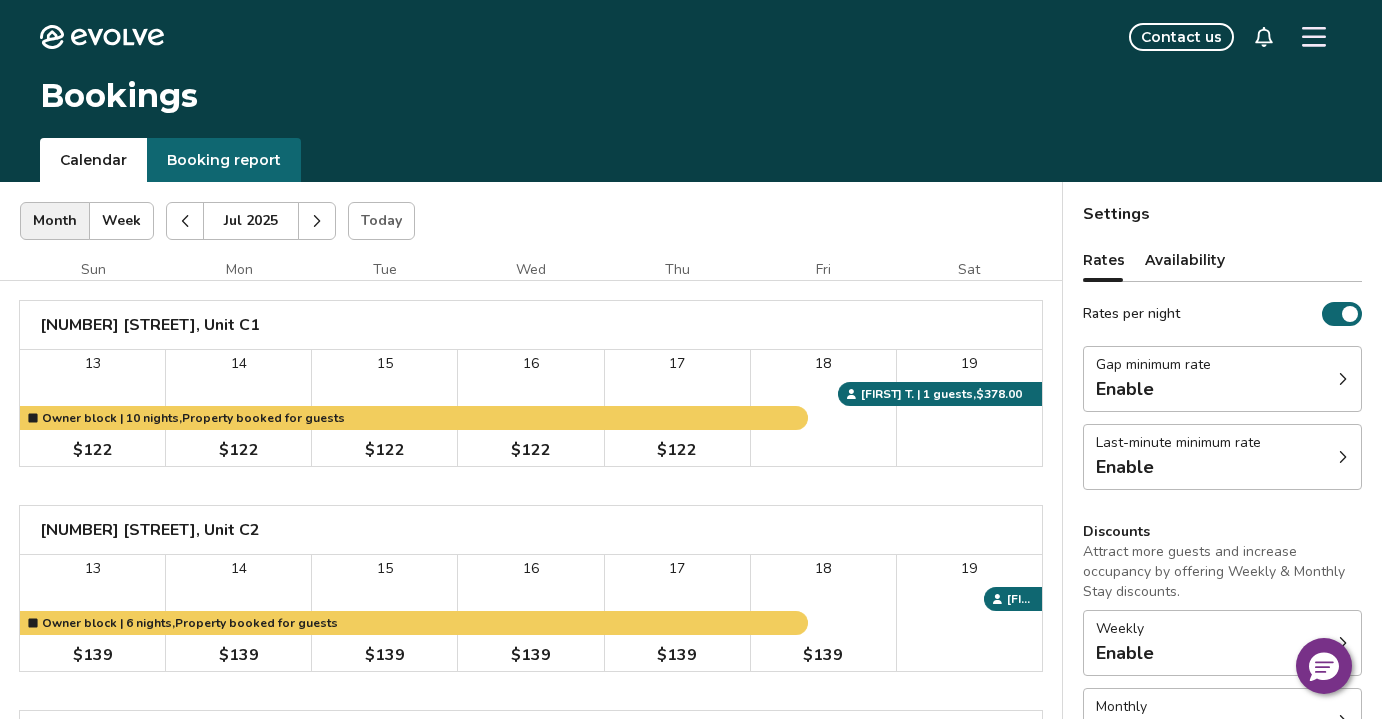 click at bounding box center [317, 221] 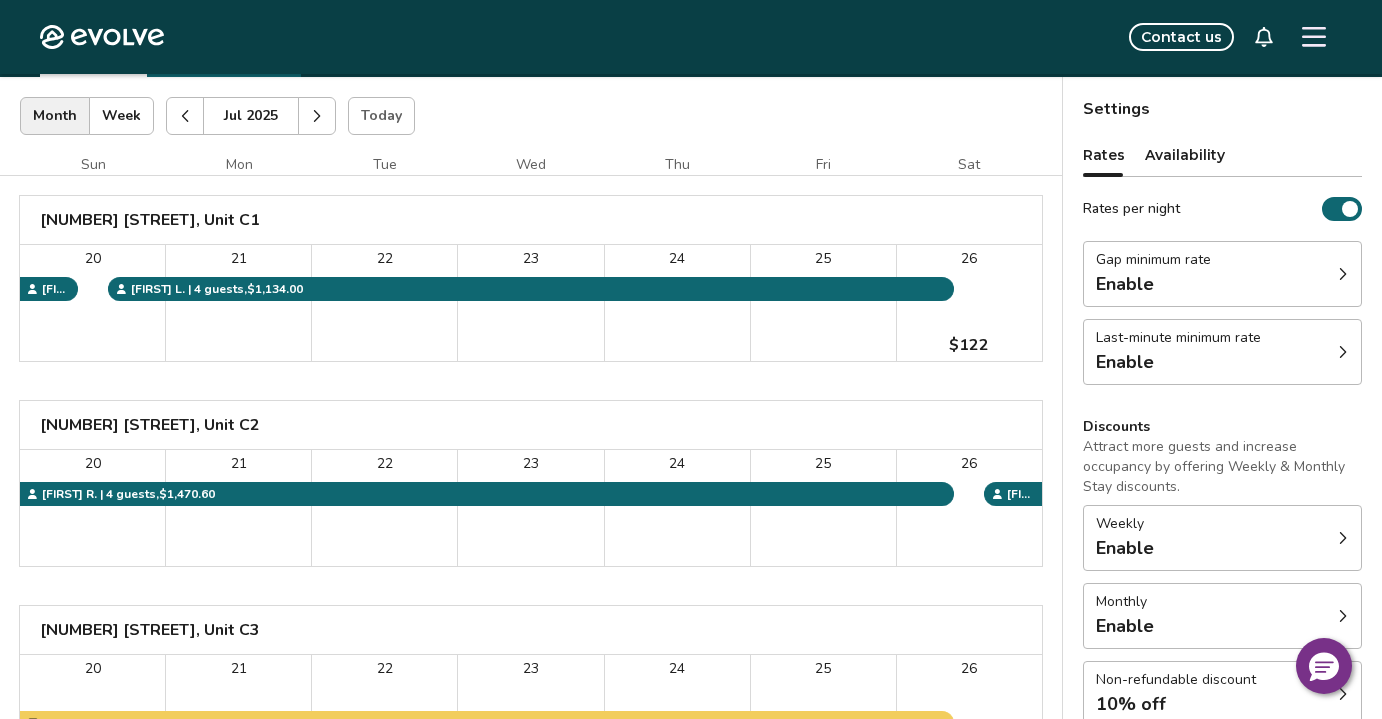 scroll, scrollTop: 0, scrollLeft: 0, axis: both 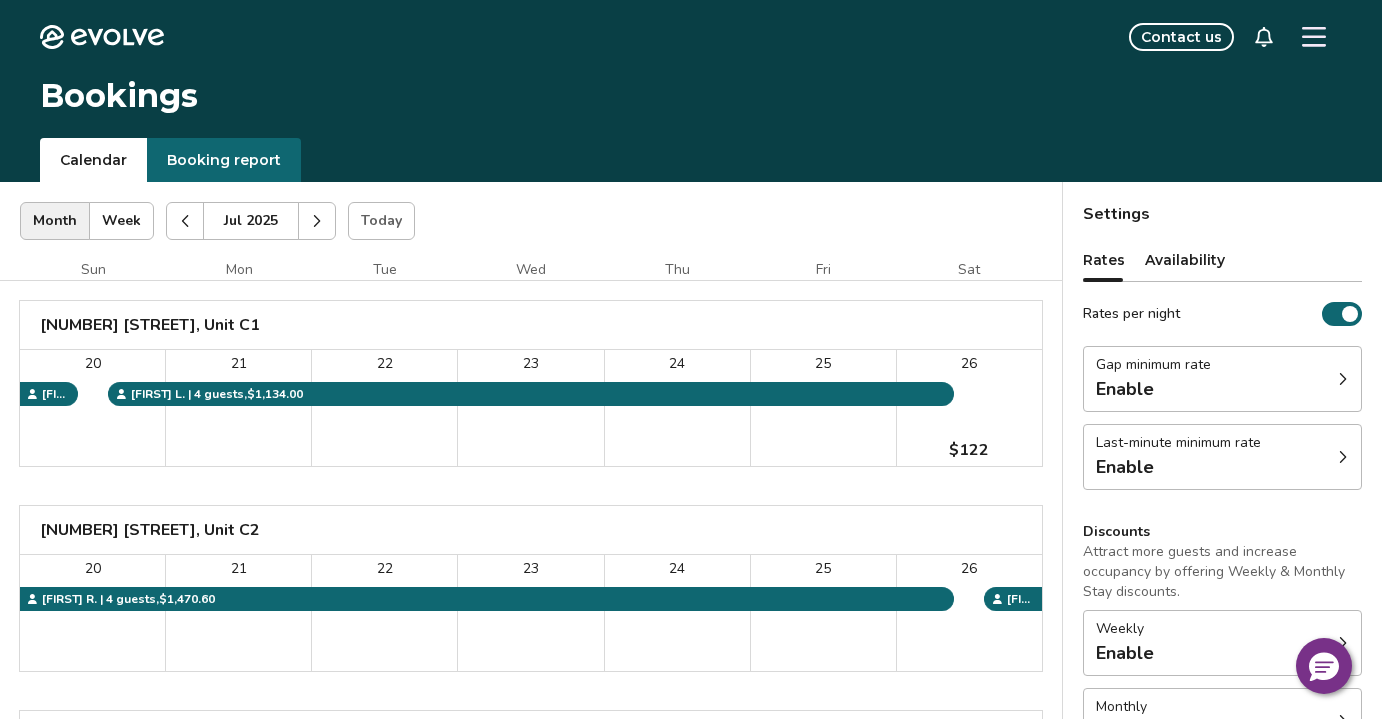 click at bounding box center (317, 221) 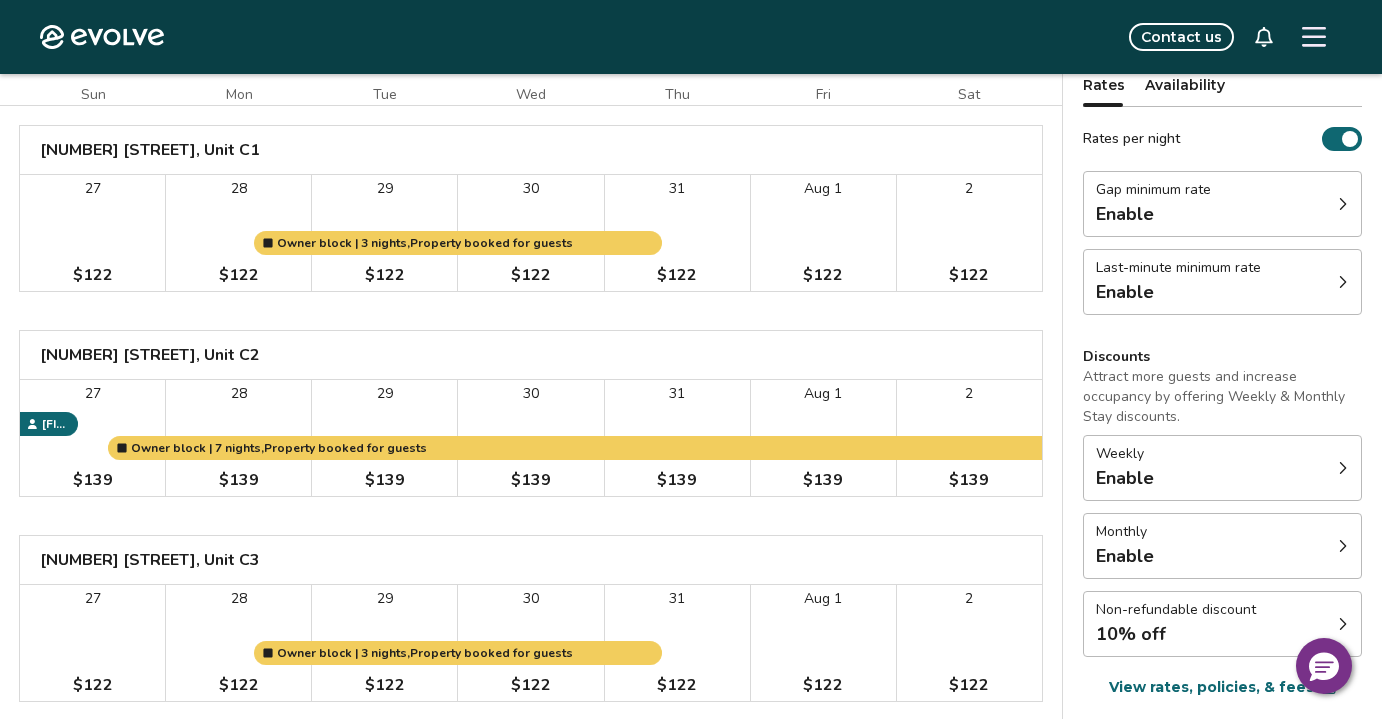 scroll, scrollTop: 0, scrollLeft: 0, axis: both 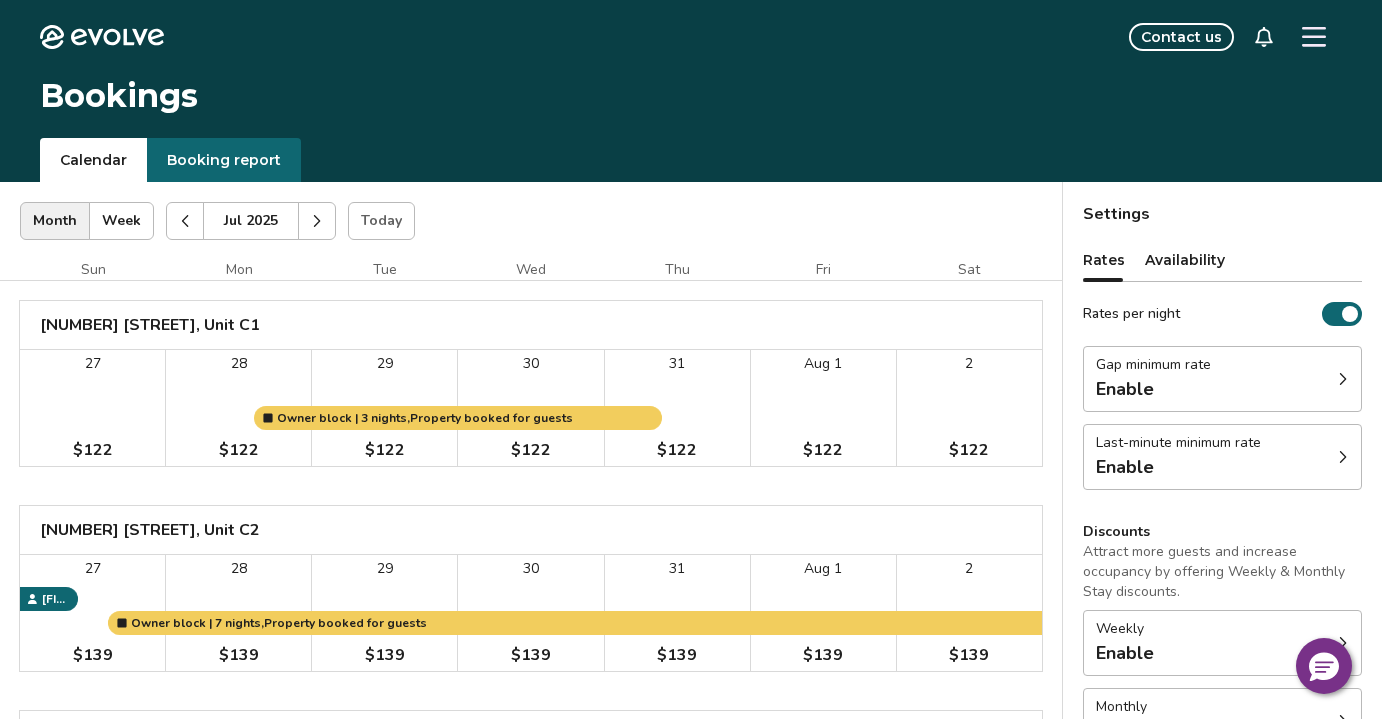 click at bounding box center (185, 221) 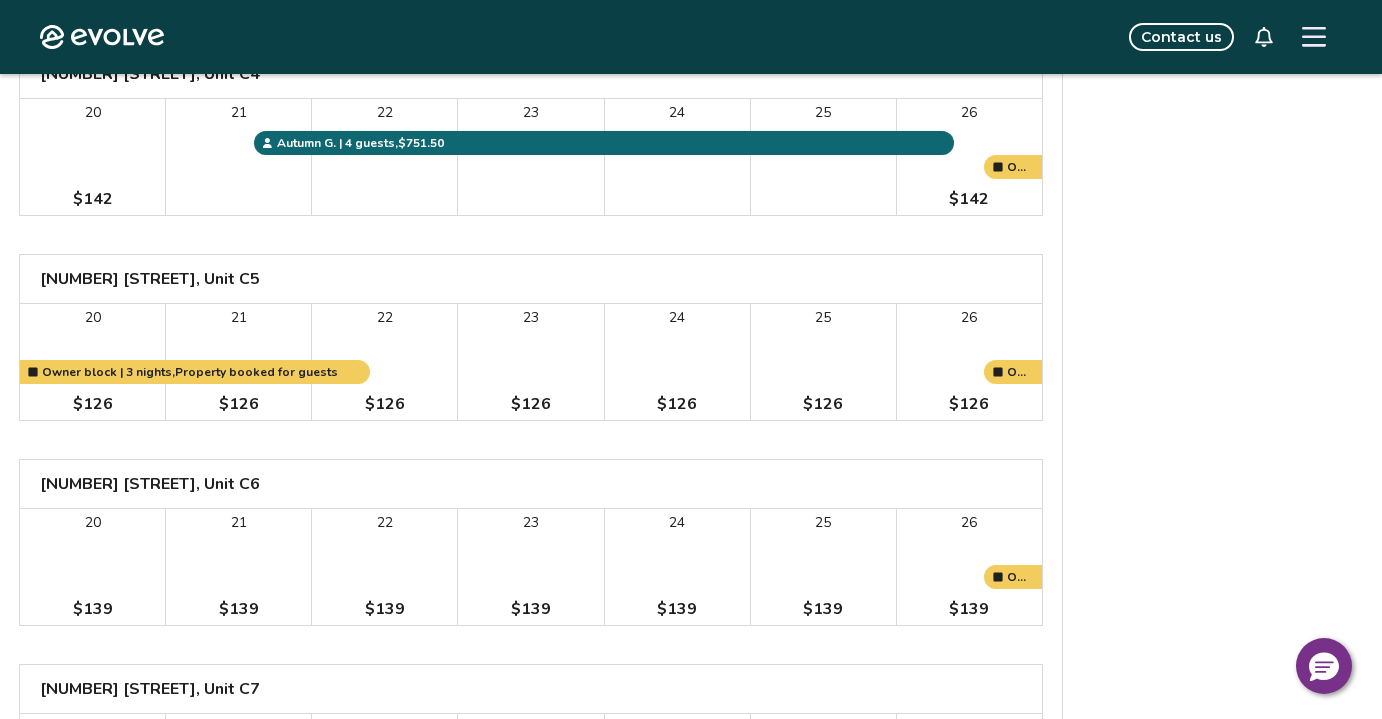 scroll, scrollTop: 0, scrollLeft: 0, axis: both 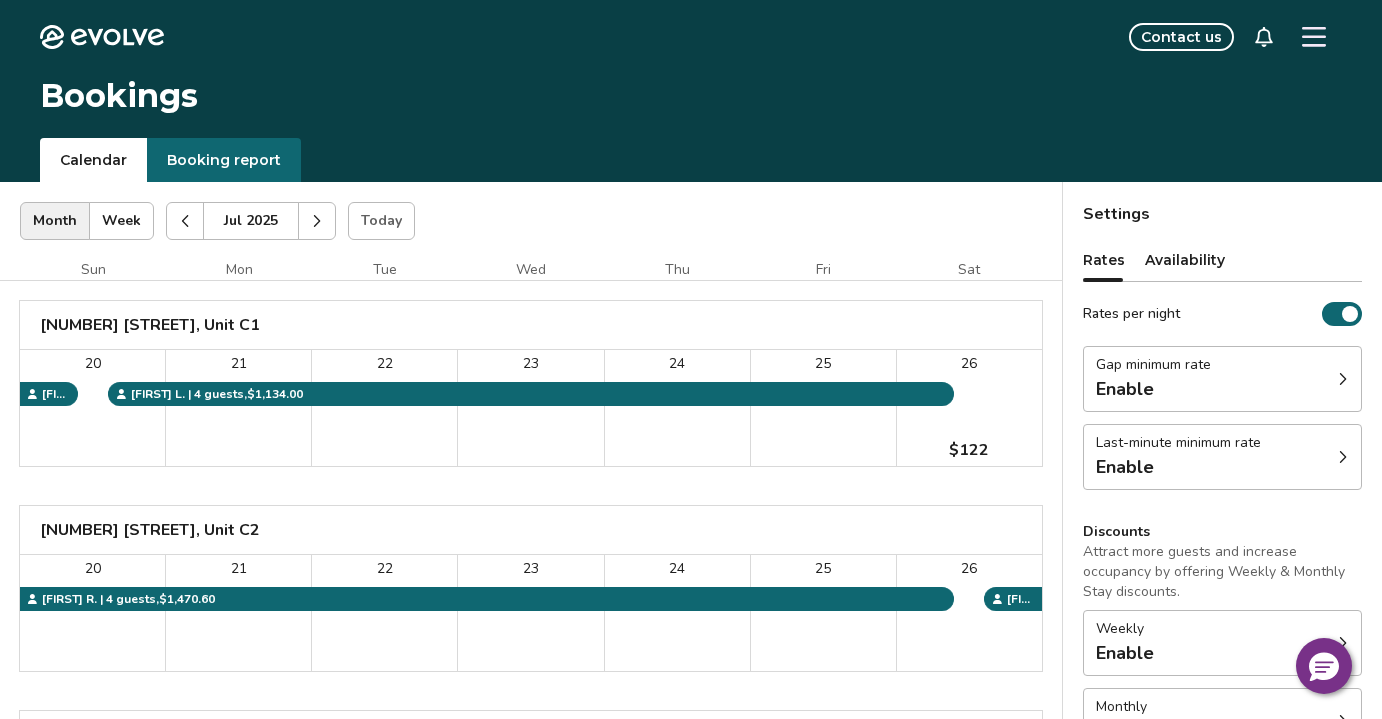 click 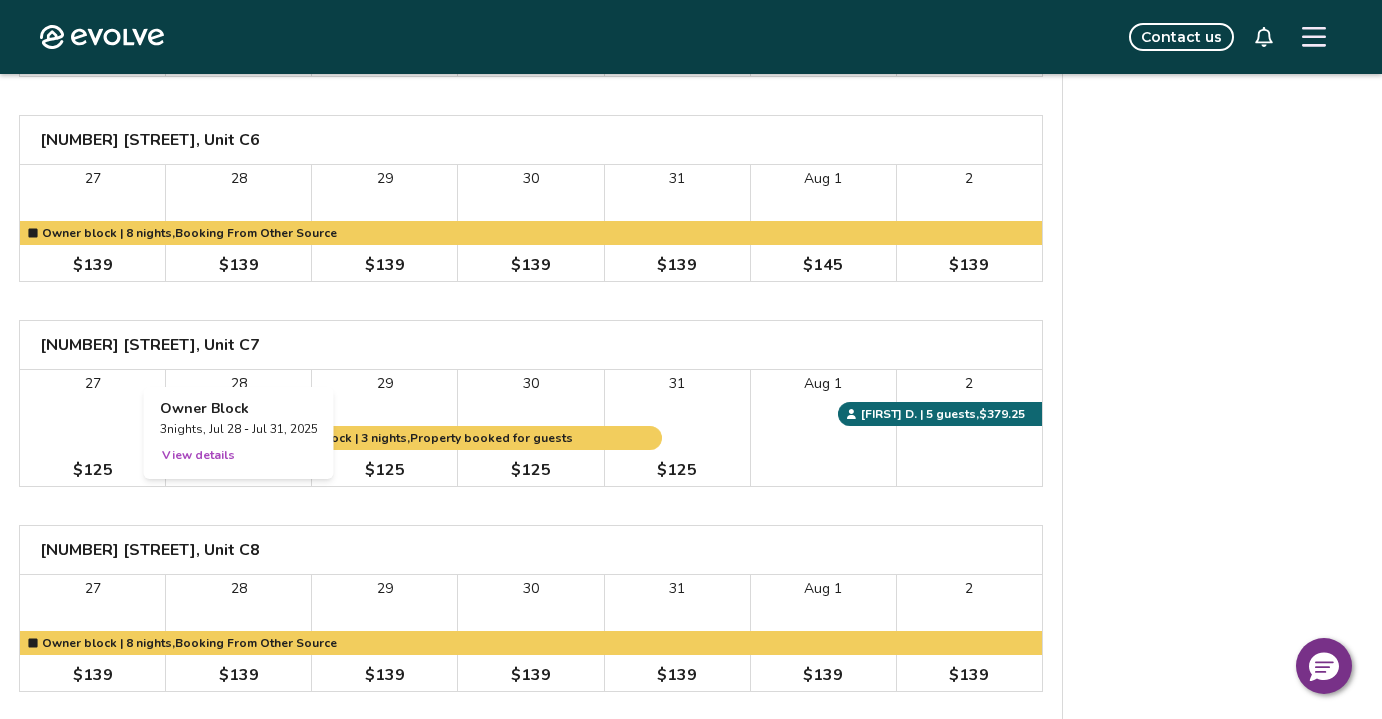 scroll, scrollTop: 1278, scrollLeft: 0, axis: vertical 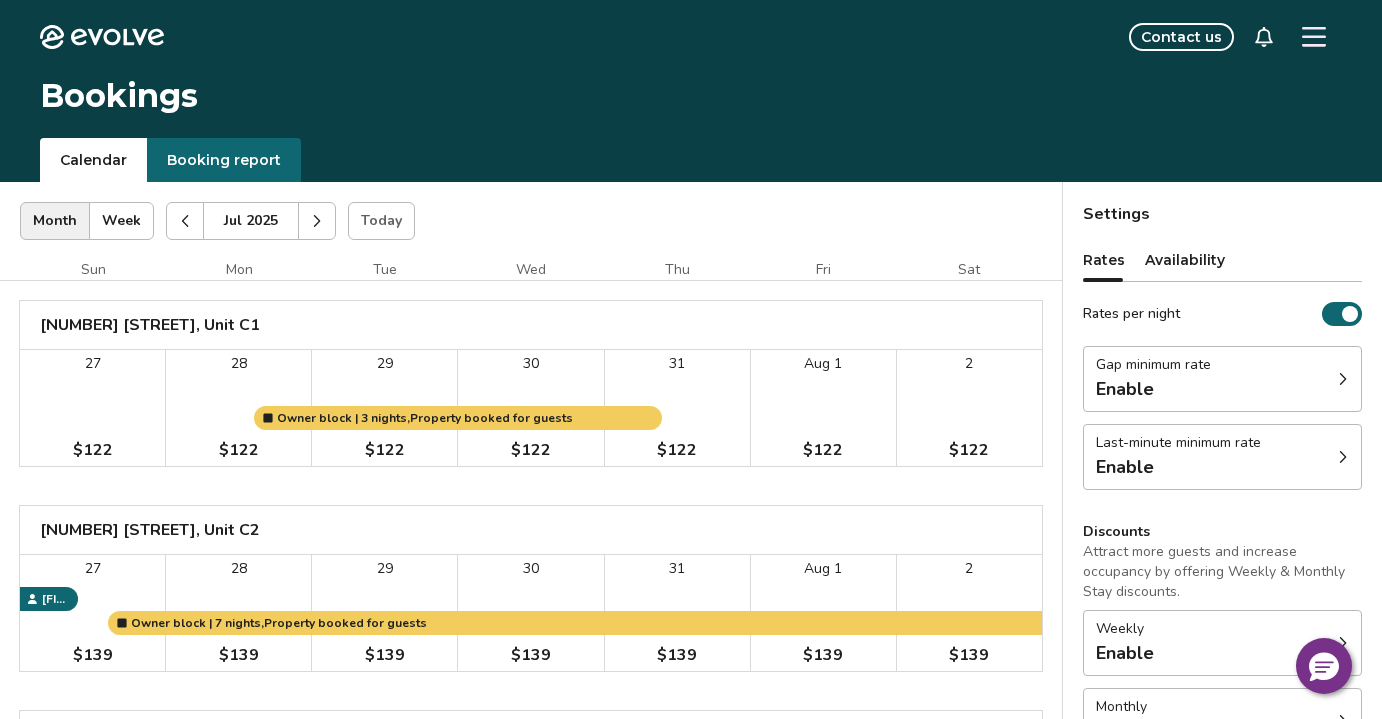 click at bounding box center [1314, 37] 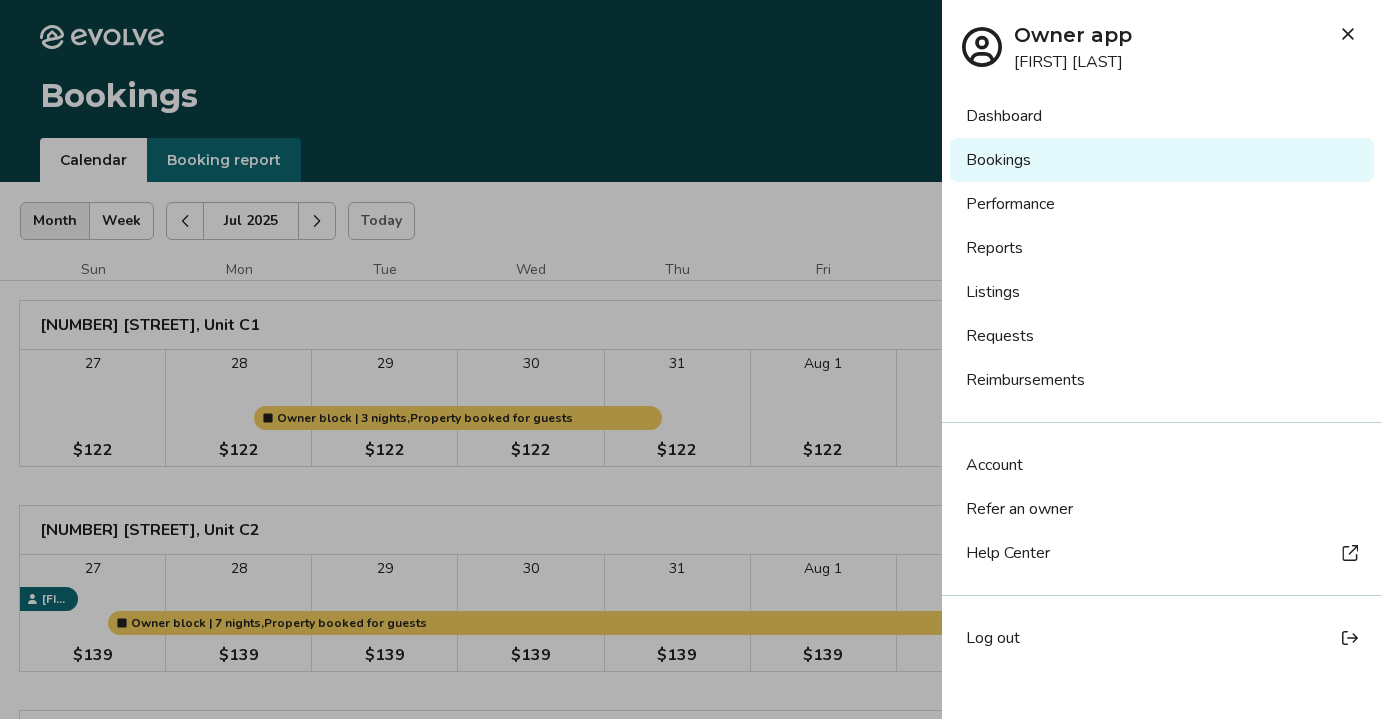 click on "Listings" at bounding box center [1162, 292] 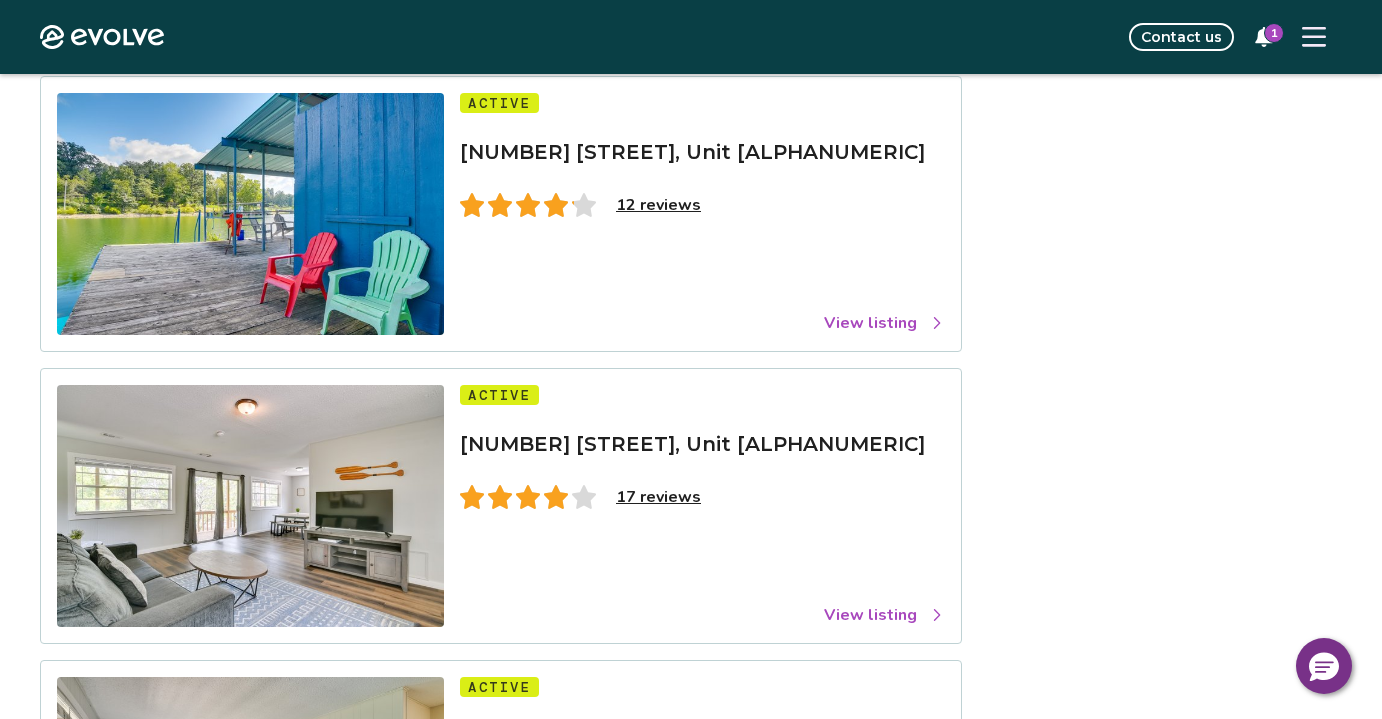 scroll, scrollTop: 2507, scrollLeft: 0, axis: vertical 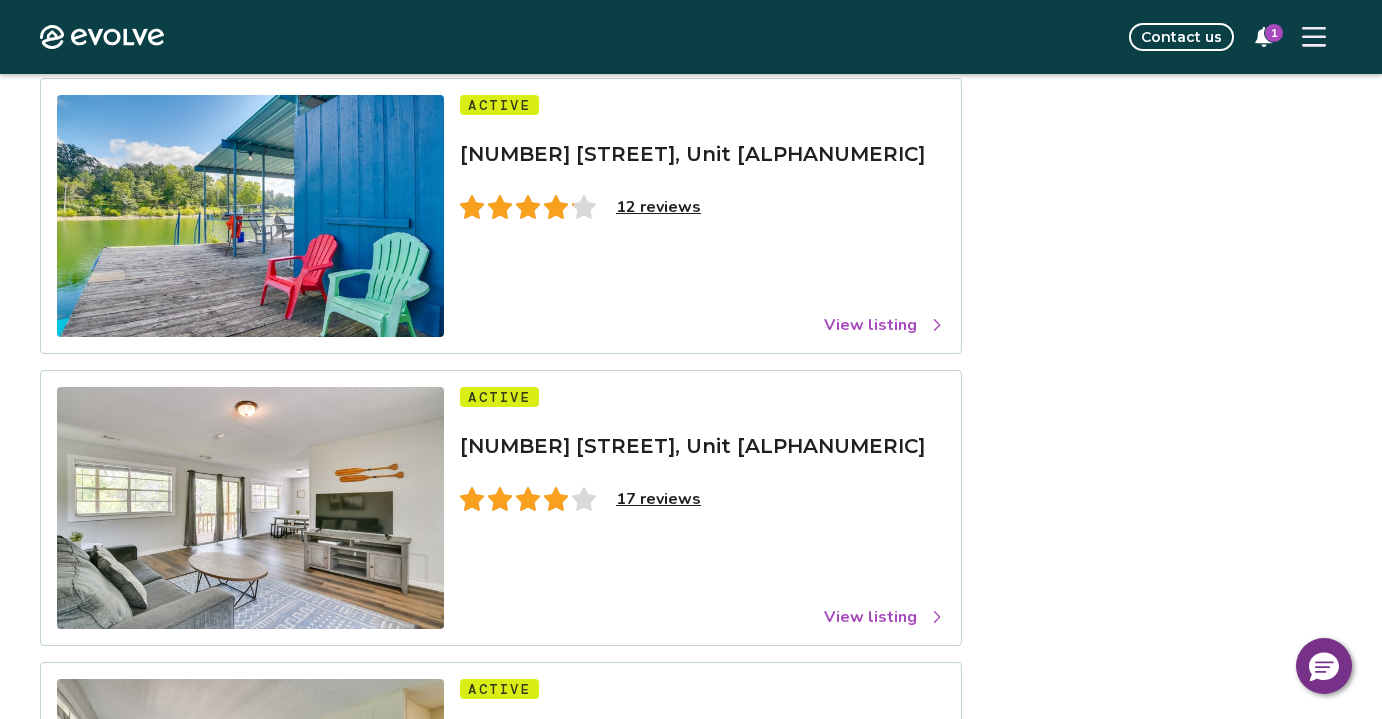 click on "View listing" at bounding box center (884, 325) 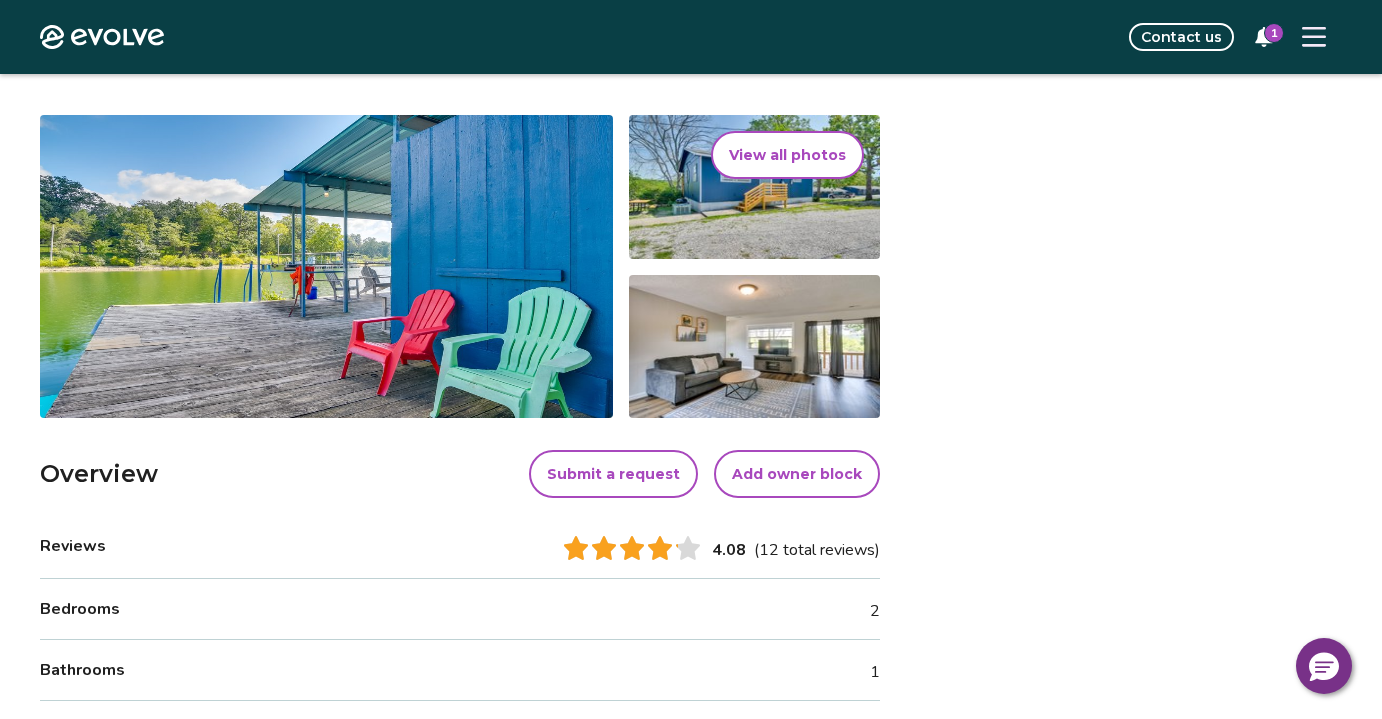 scroll, scrollTop: 269, scrollLeft: 0, axis: vertical 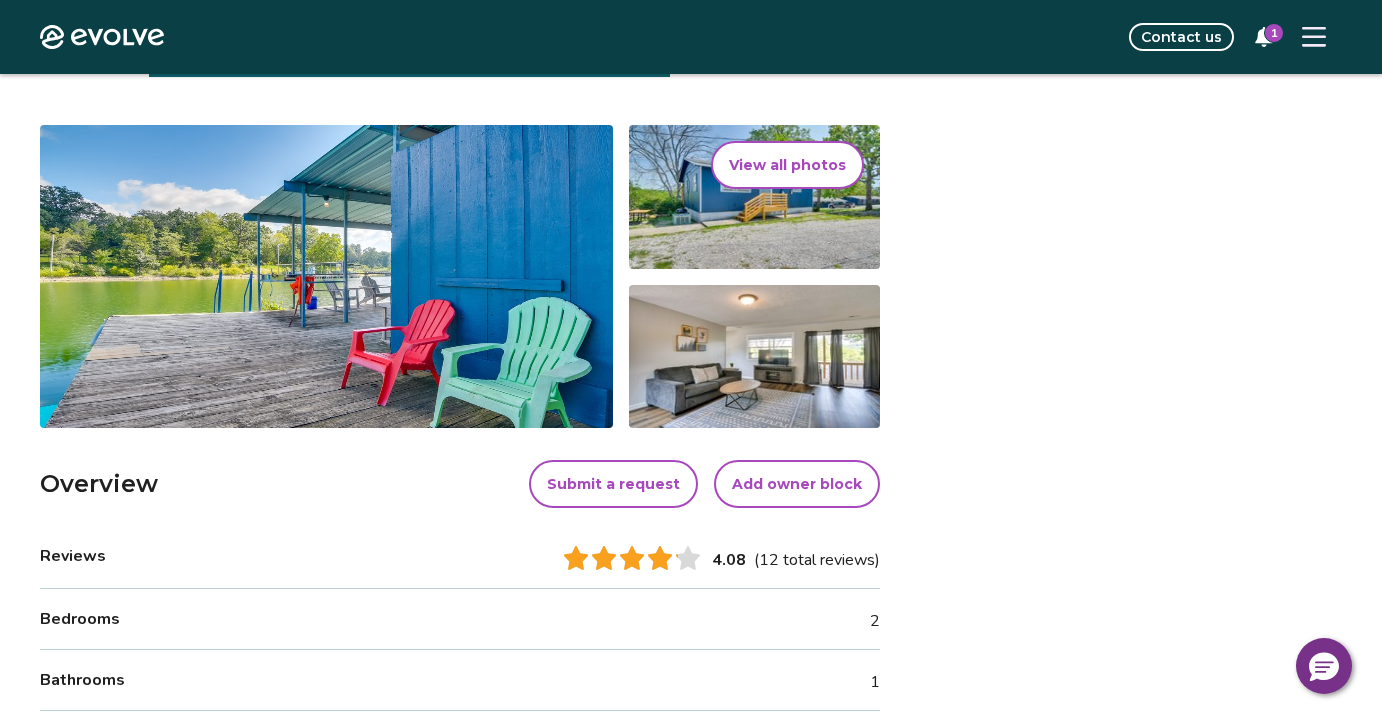 click on "View all photos" at bounding box center [787, 165] 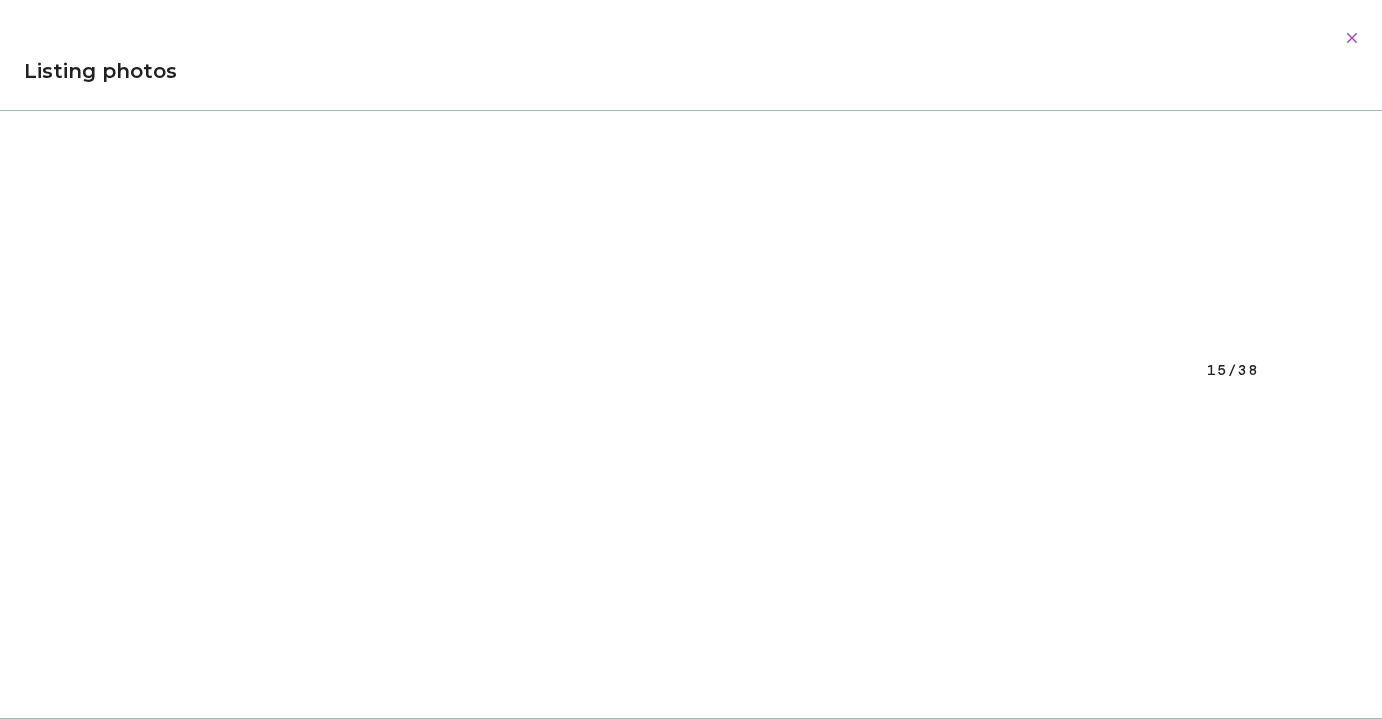scroll, scrollTop: 10480, scrollLeft: 0, axis: vertical 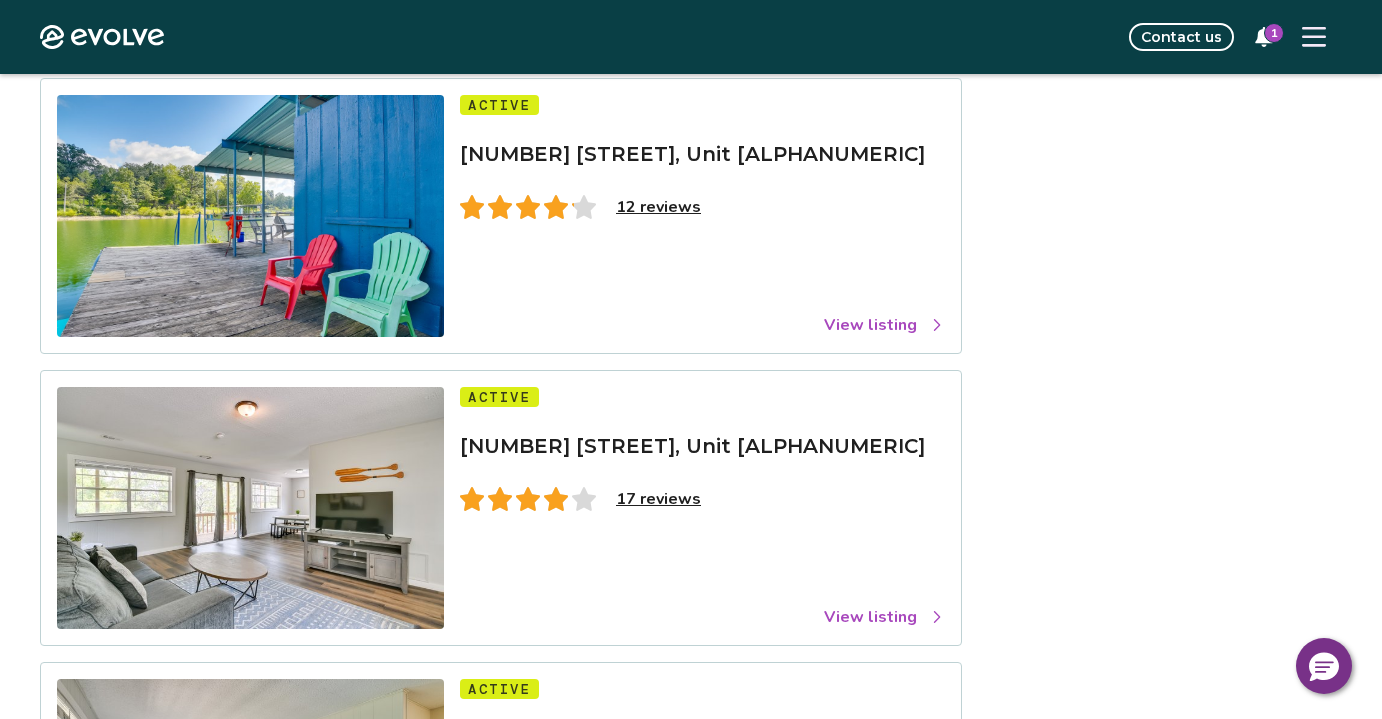 click on "View listing" at bounding box center (884, 617) 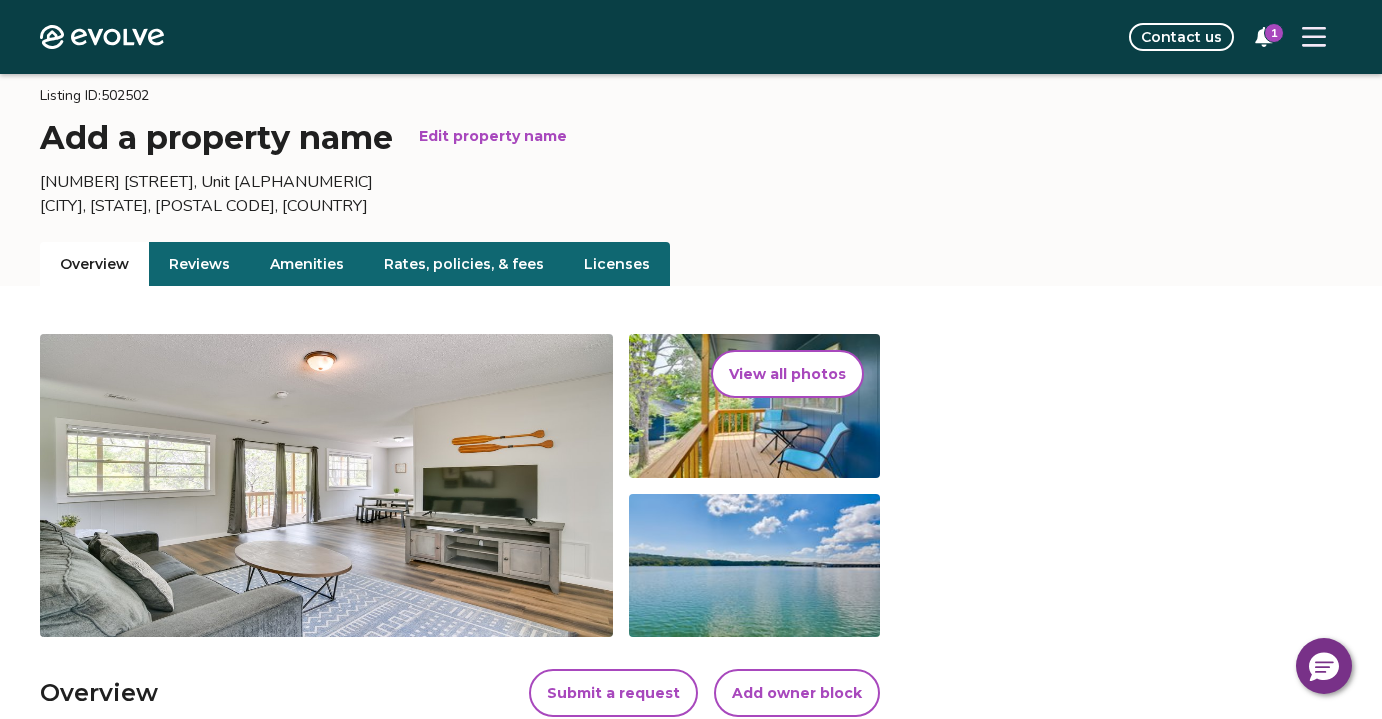 scroll, scrollTop: 59, scrollLeft: 0, axis: vertical 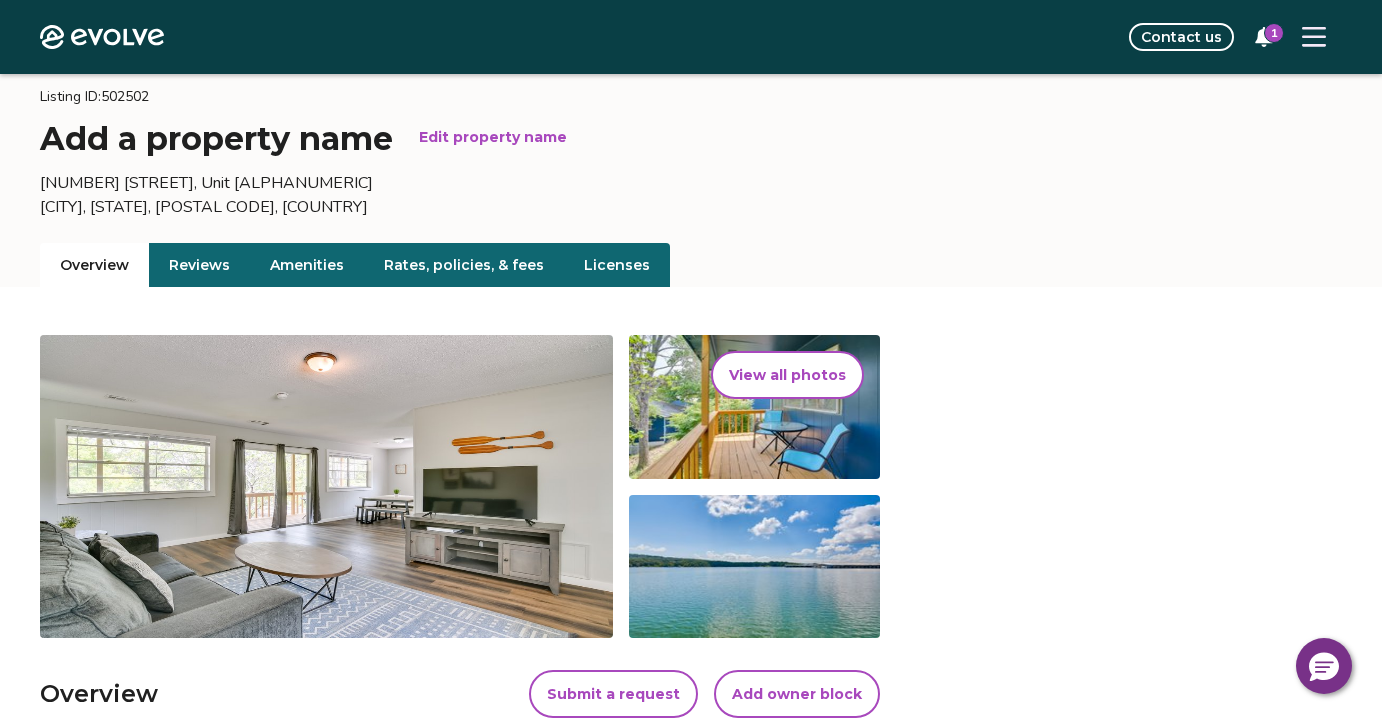 click on "View all photos" at bounding box center (787, 375) 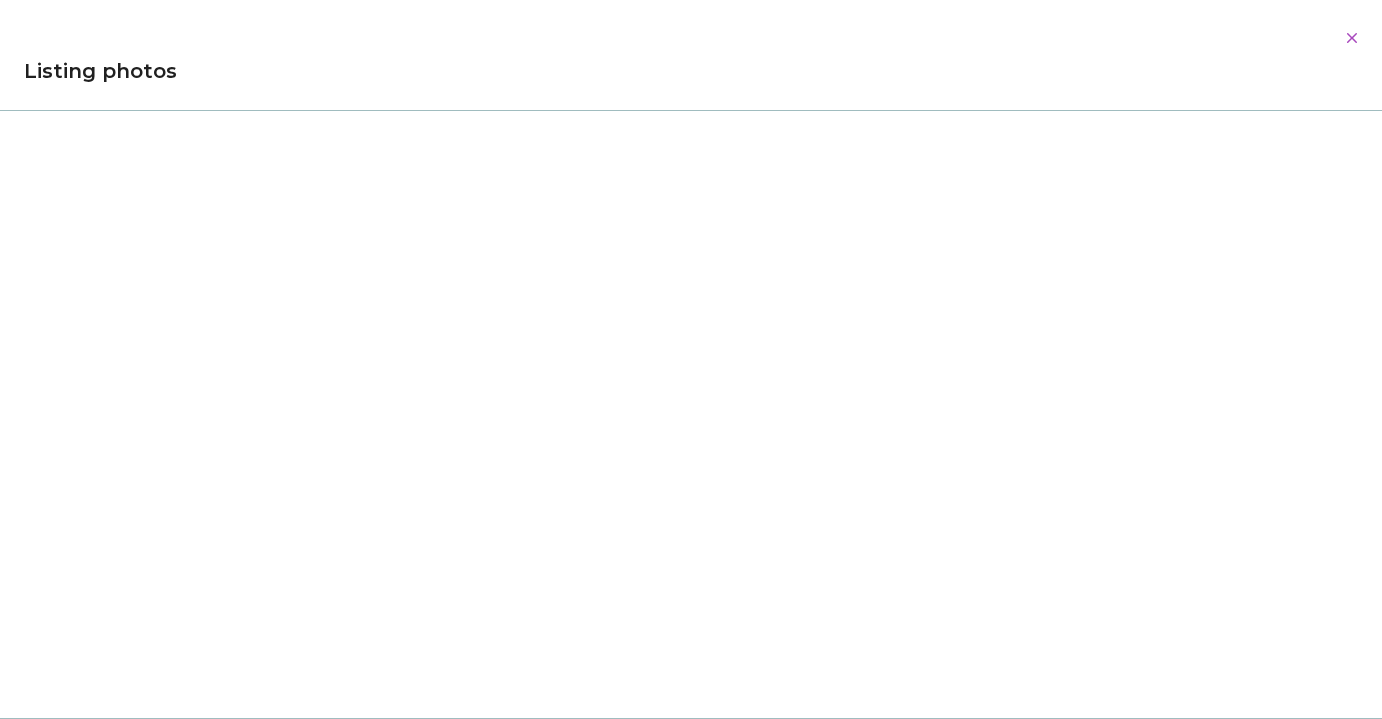 scroll, scrollTop: 759, scrollLeft: 0, axis: vertical 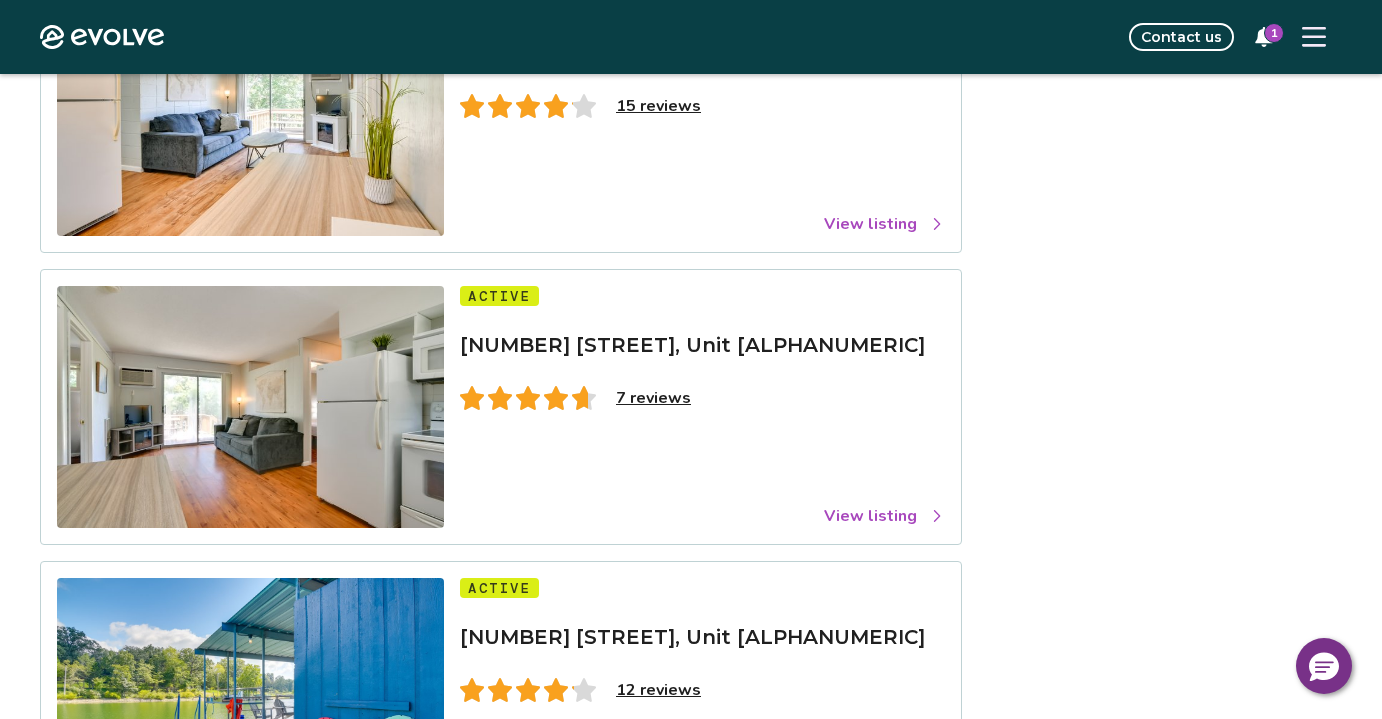 click on "View listing" at bounding box center (884, 516) 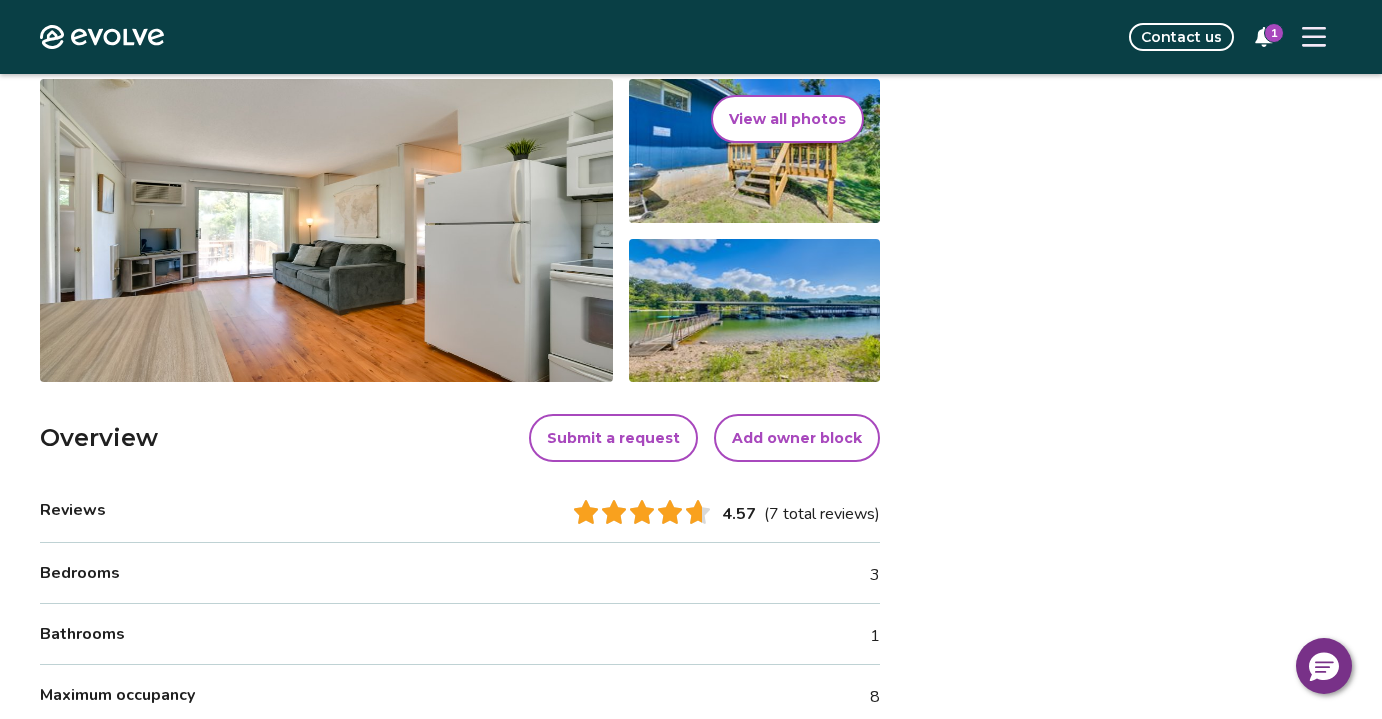 click on "View all photos" at bounding box center (787, 119) 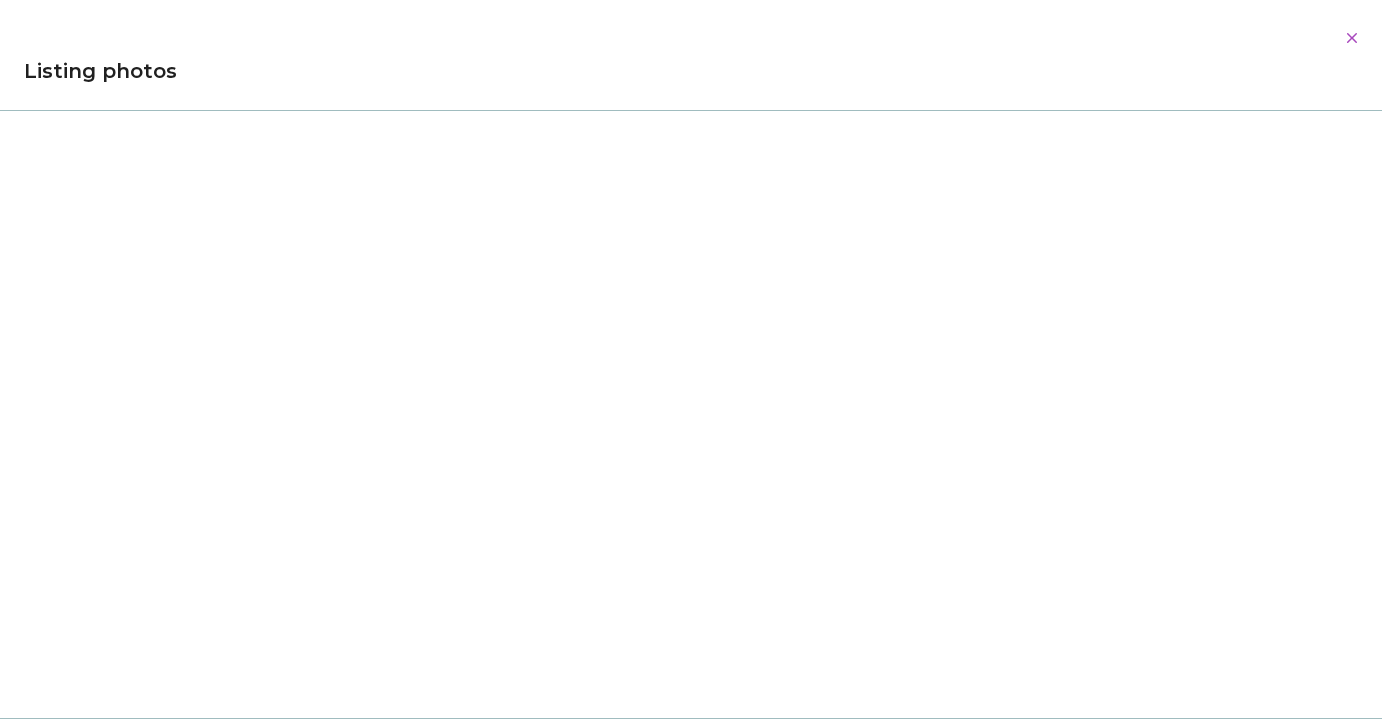 scroll, scrollTop: 12872, scrollLeft: 0, axis: vertical 